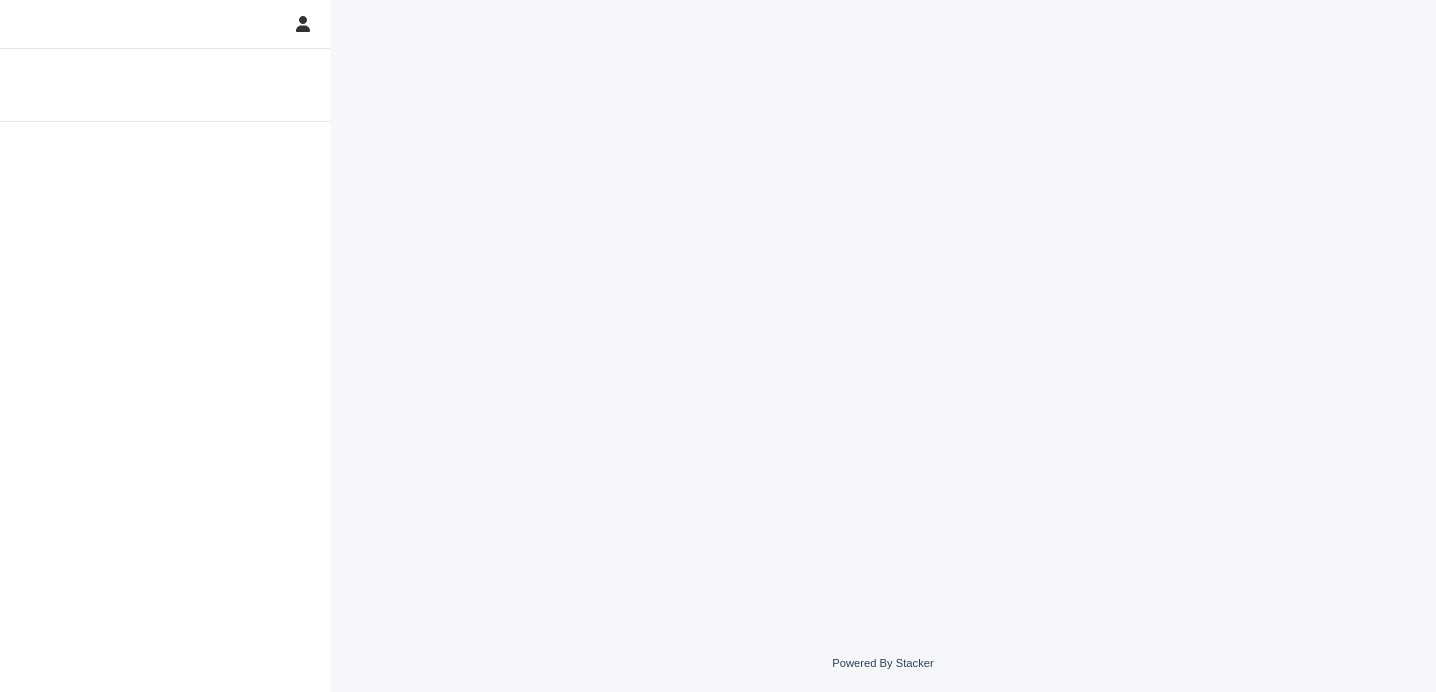 scroll, scrollTop: 0, scrollLeft: 0, axis: both 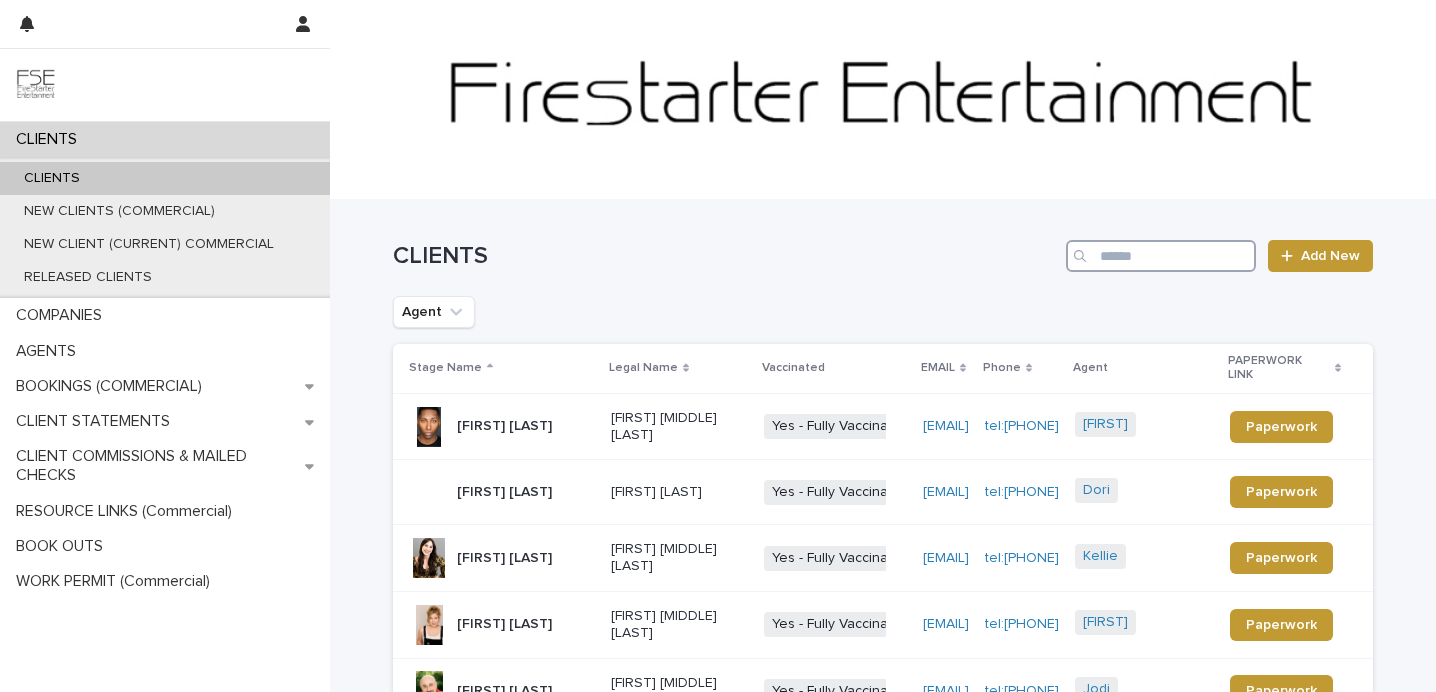 click at bounding box center [1161, 256] 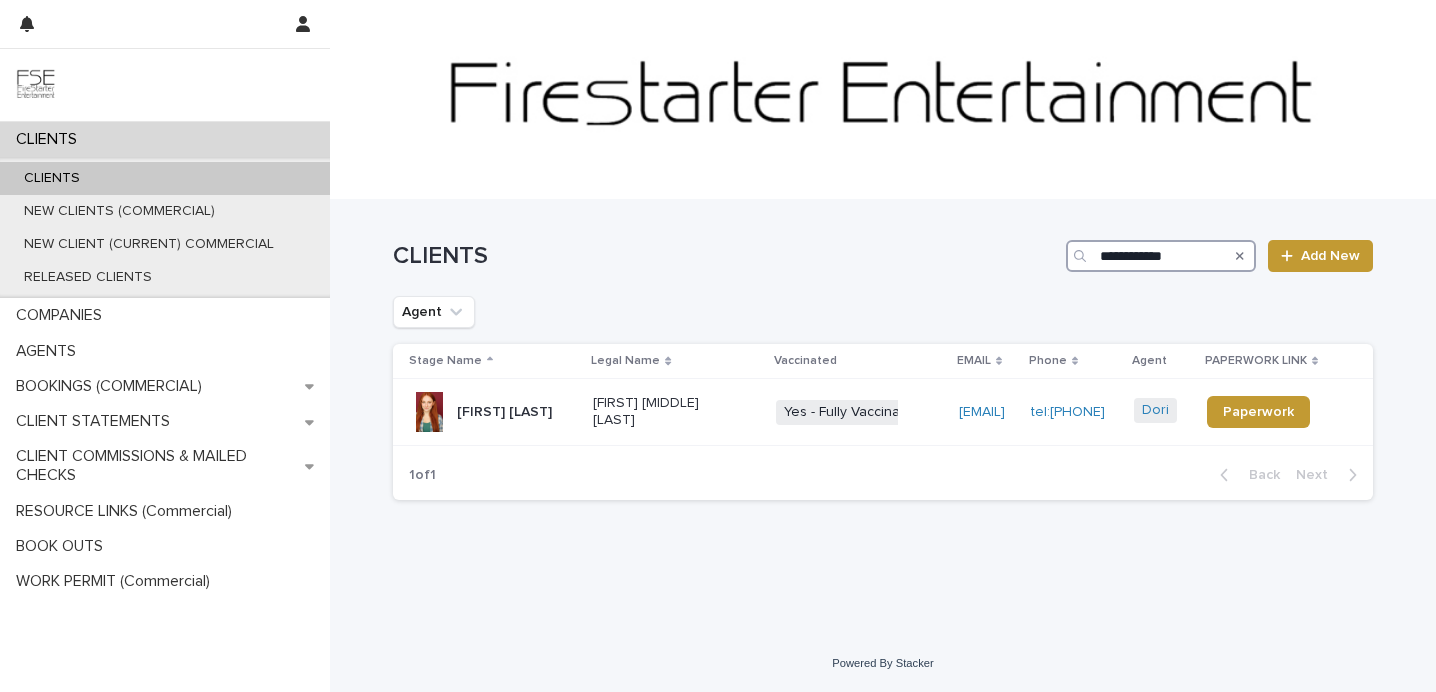 click on "**********" at bounding box center (1161, 256) 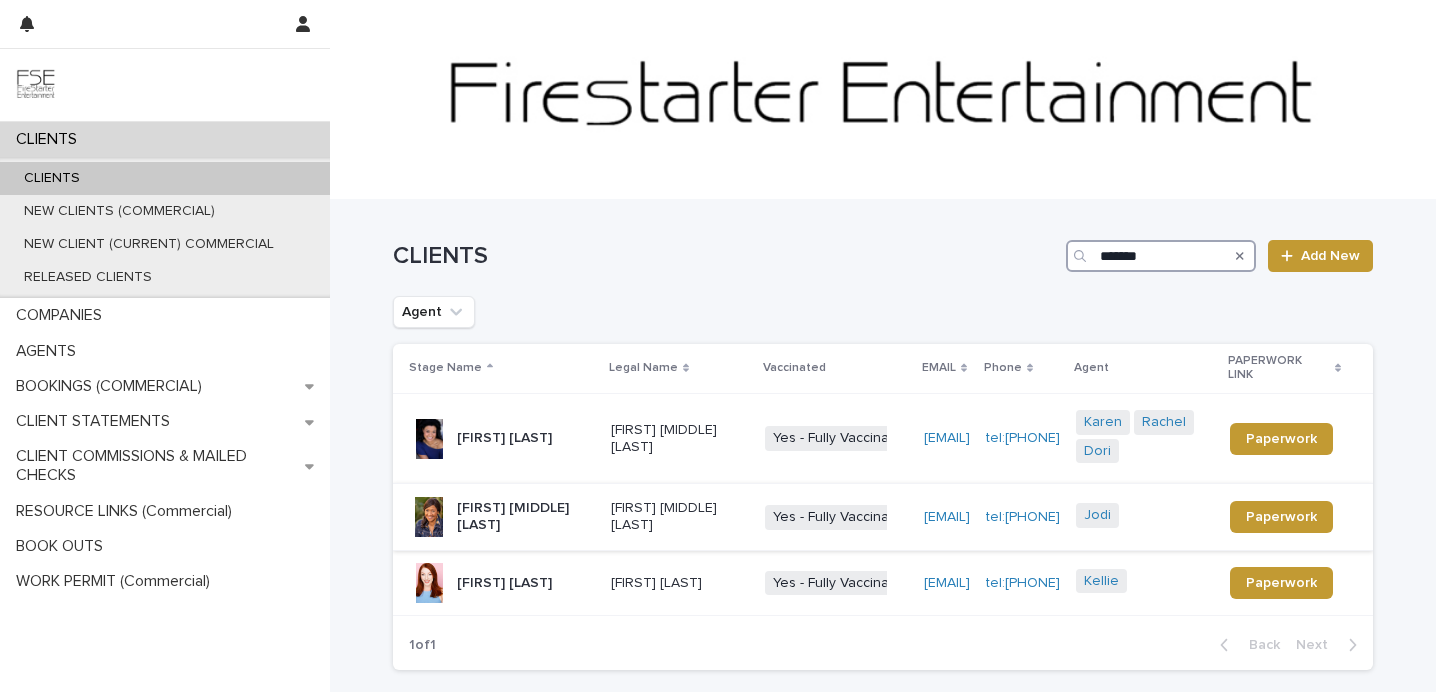 type on "*******" 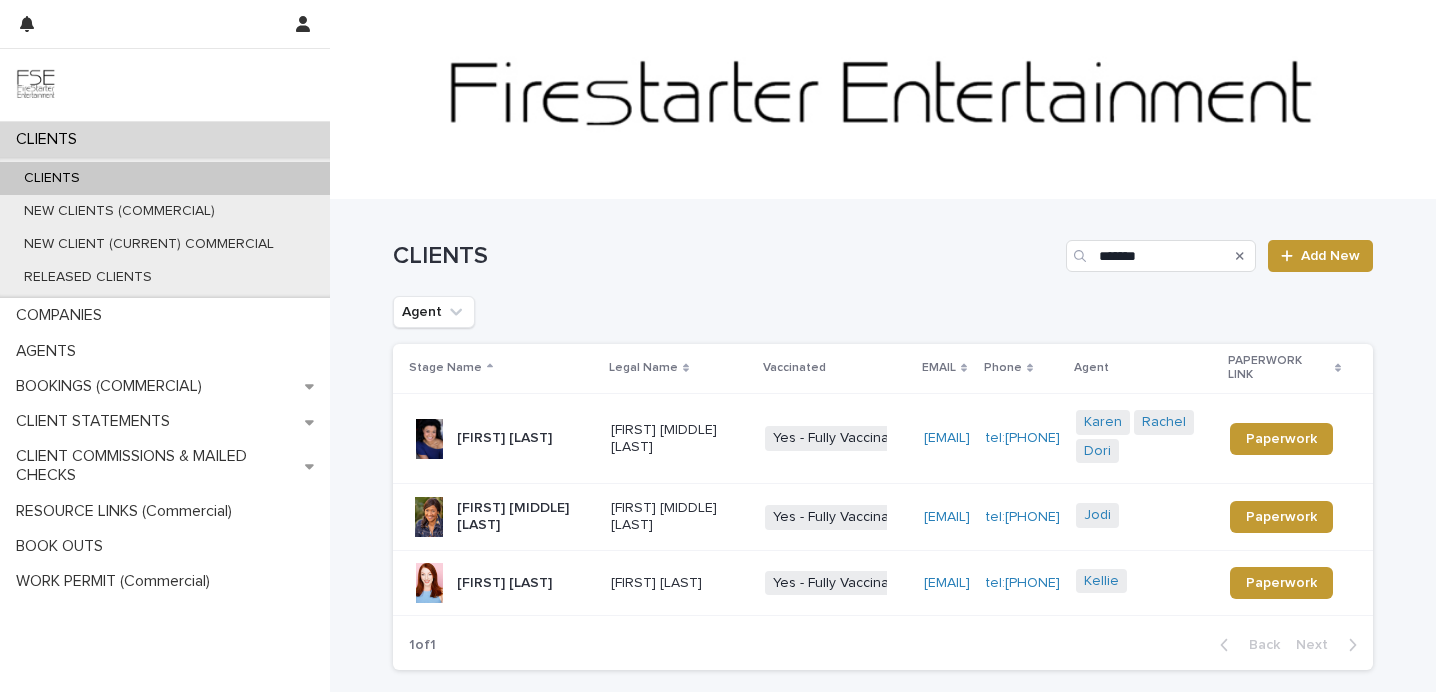 click on "[FIRST] [MIDDLE] [LAST]" at bounding box center (526, 517) 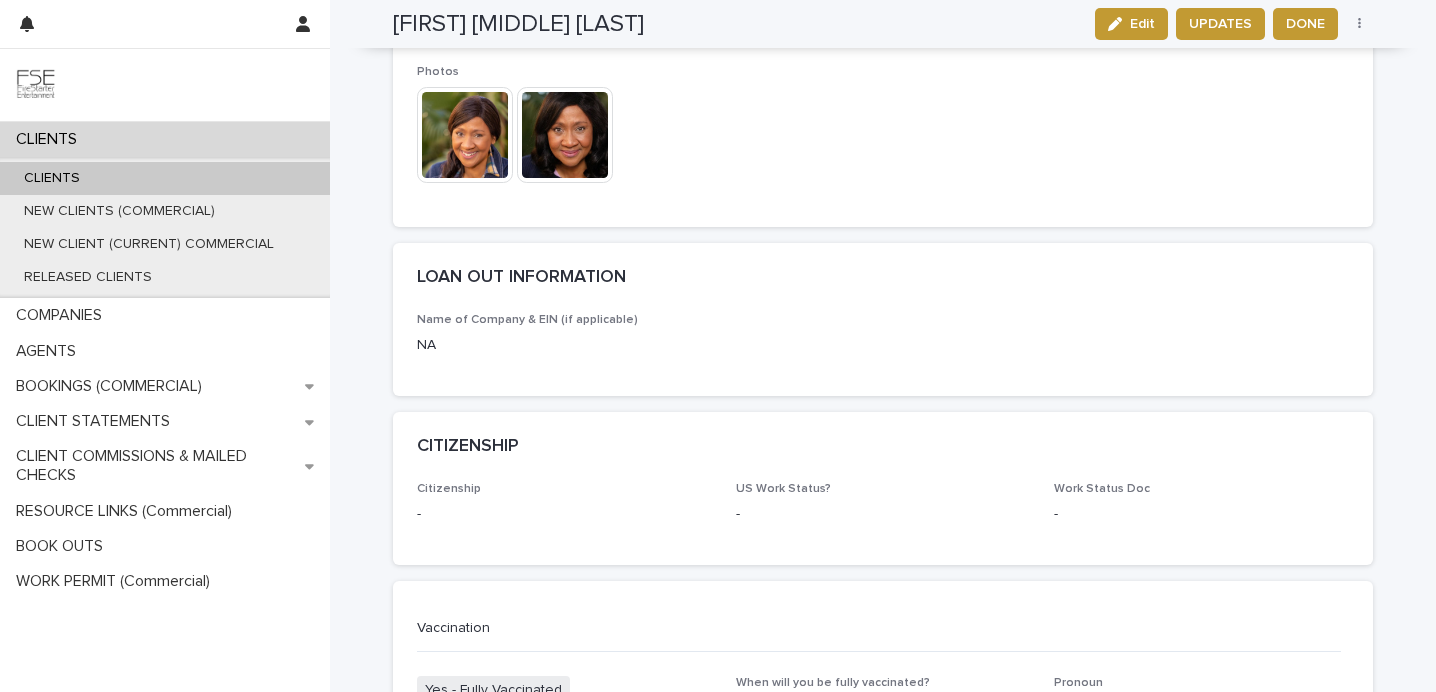 scroll, scrollTop: 3388, scrollLeft: 0, axis: vertical 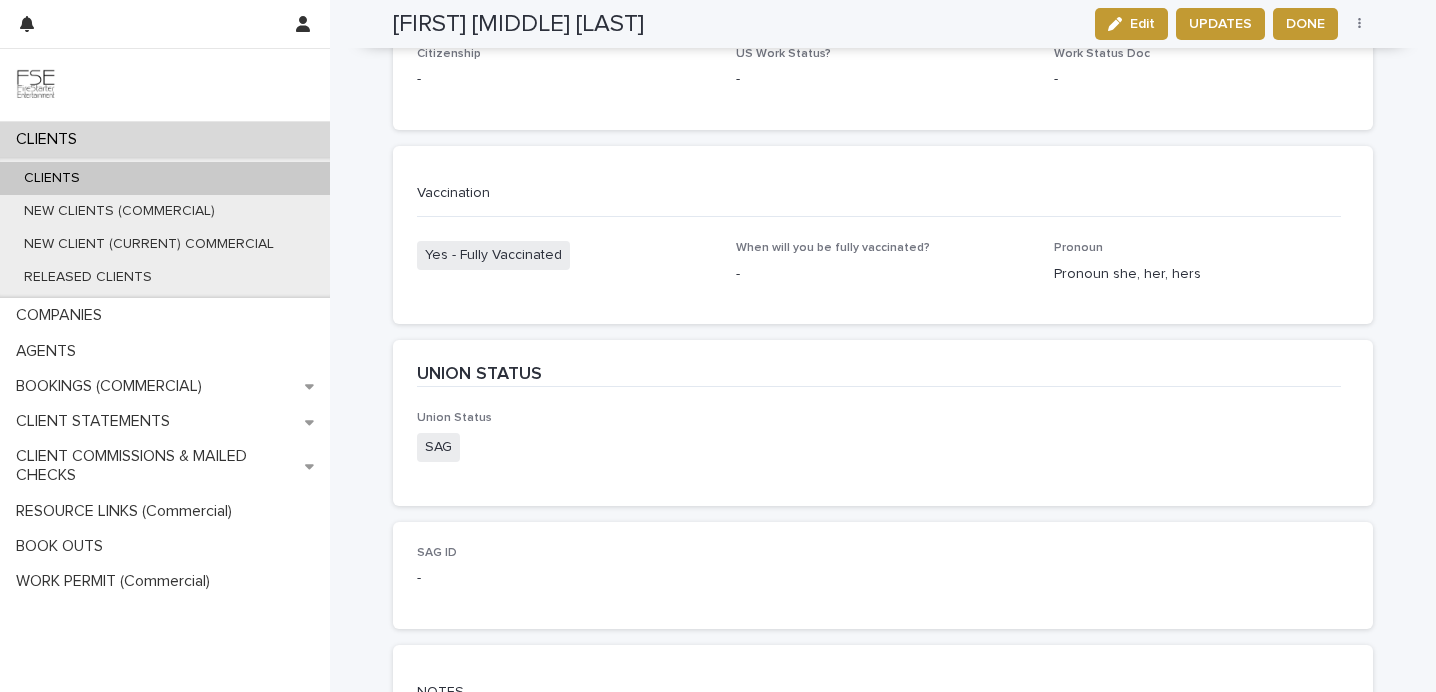 click on "Pronoun she, her, hers" at bounding box center [1201, 274] 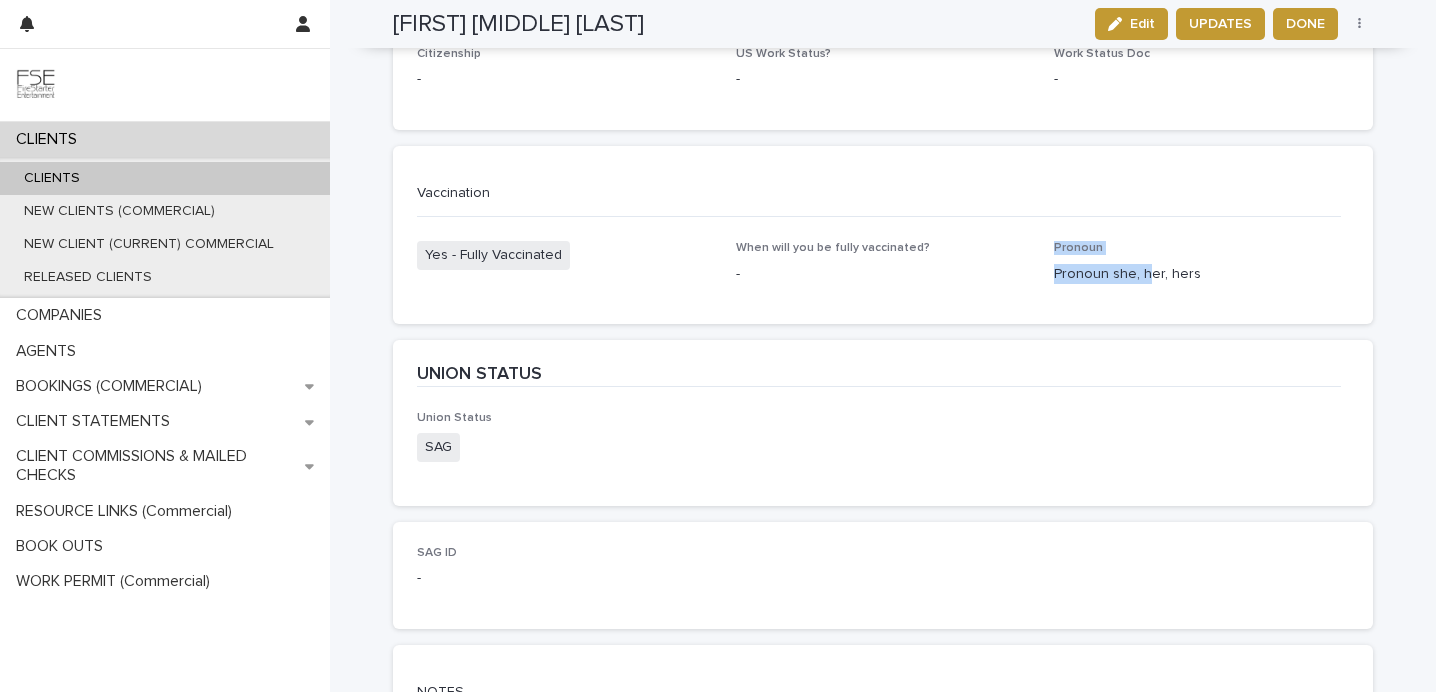 drag, startPoint x: 1152, startPoint y: 252, endPoint x: 1031, endPoint y: 251, distance: 121.004135 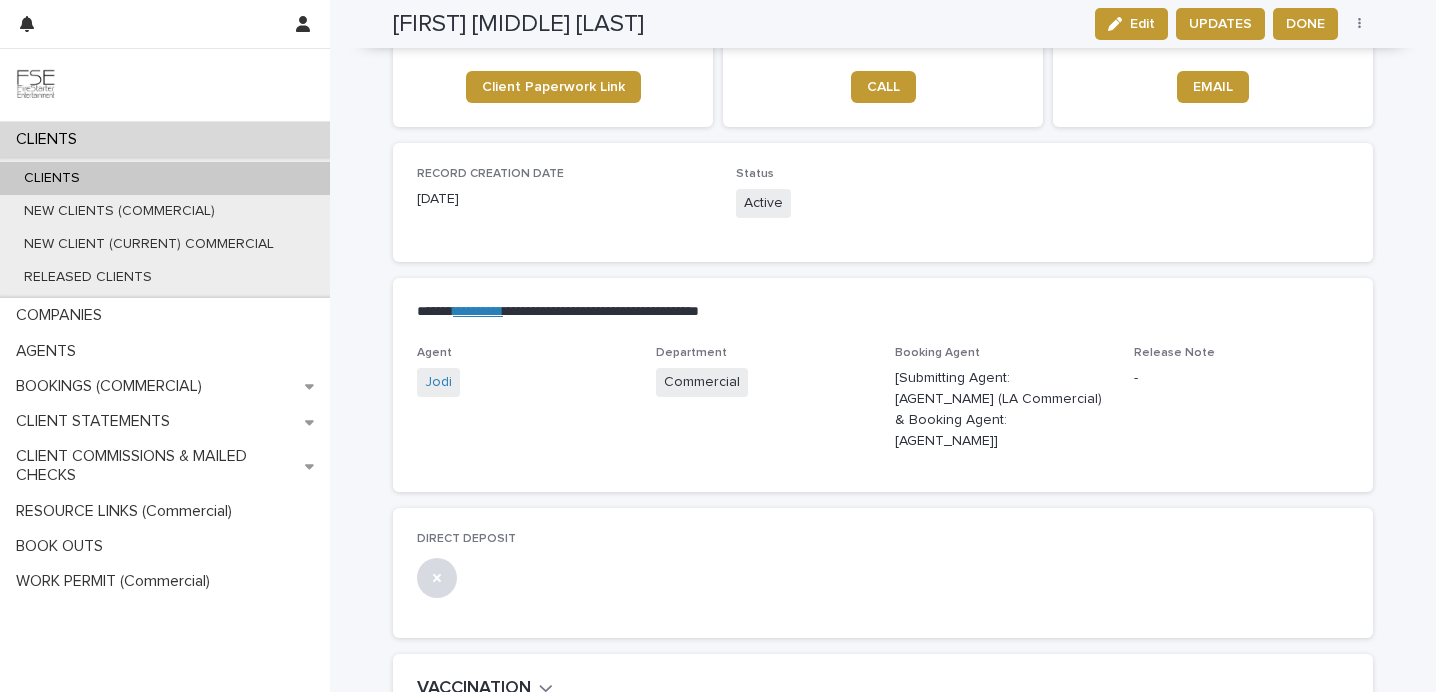 scroll, scrollTop: 0, scrollLeft: 0, axis: both 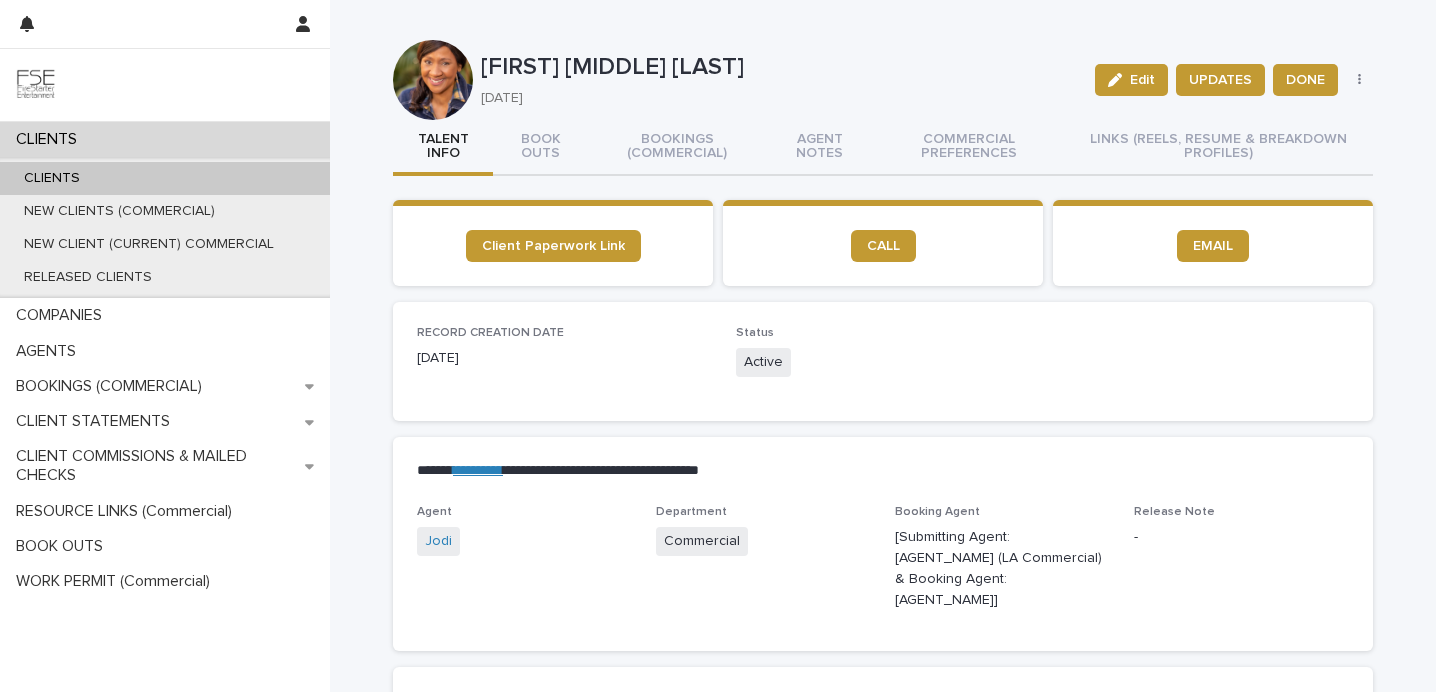 click on "CLIENTS" at bounding box center (50, 139) 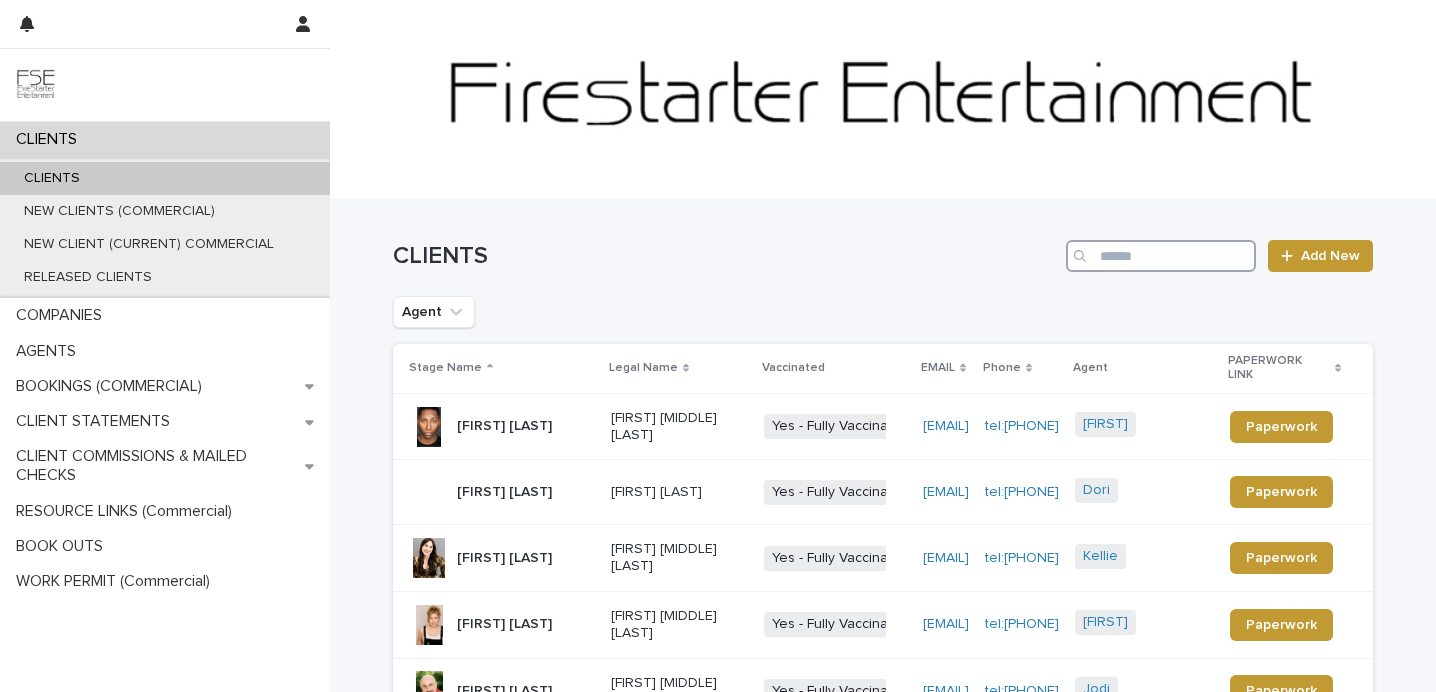 click at bounding box center (1161, 256) 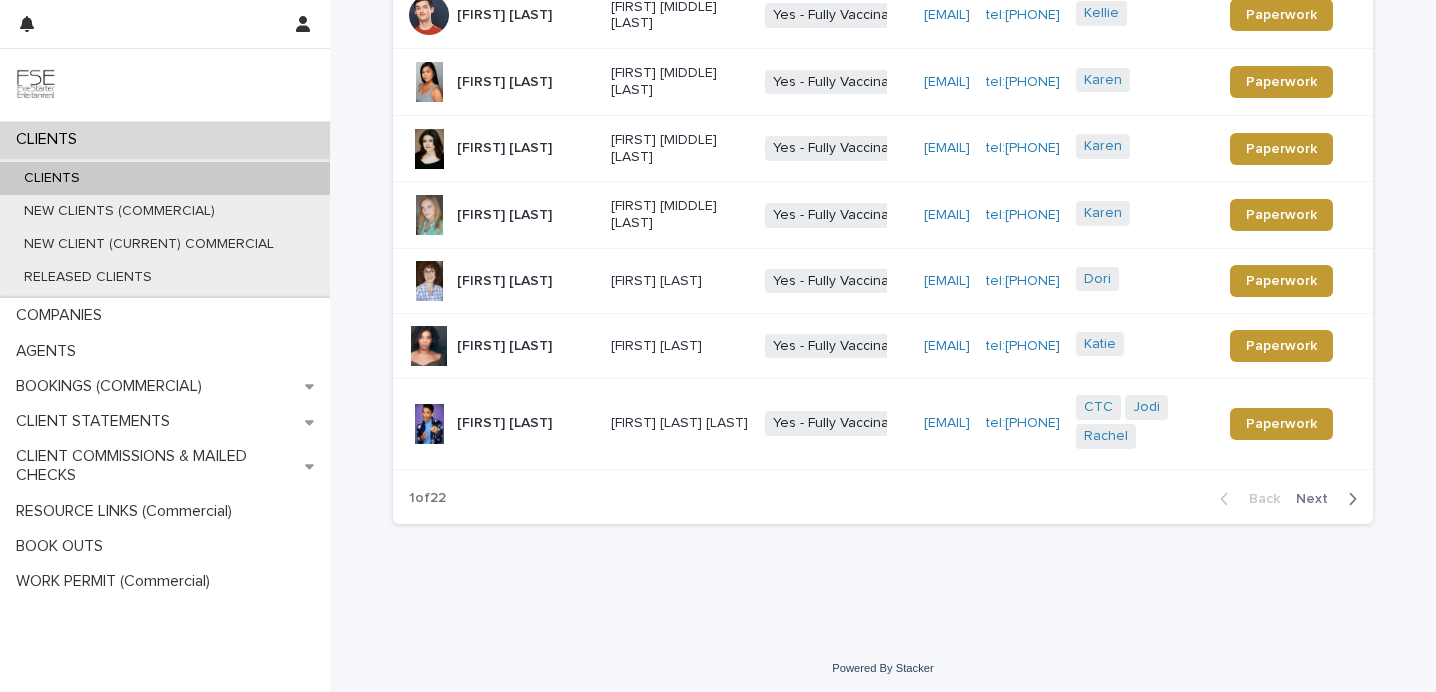 scroll, scrollTop: 613, scrollLeft: 0, axis: vertical 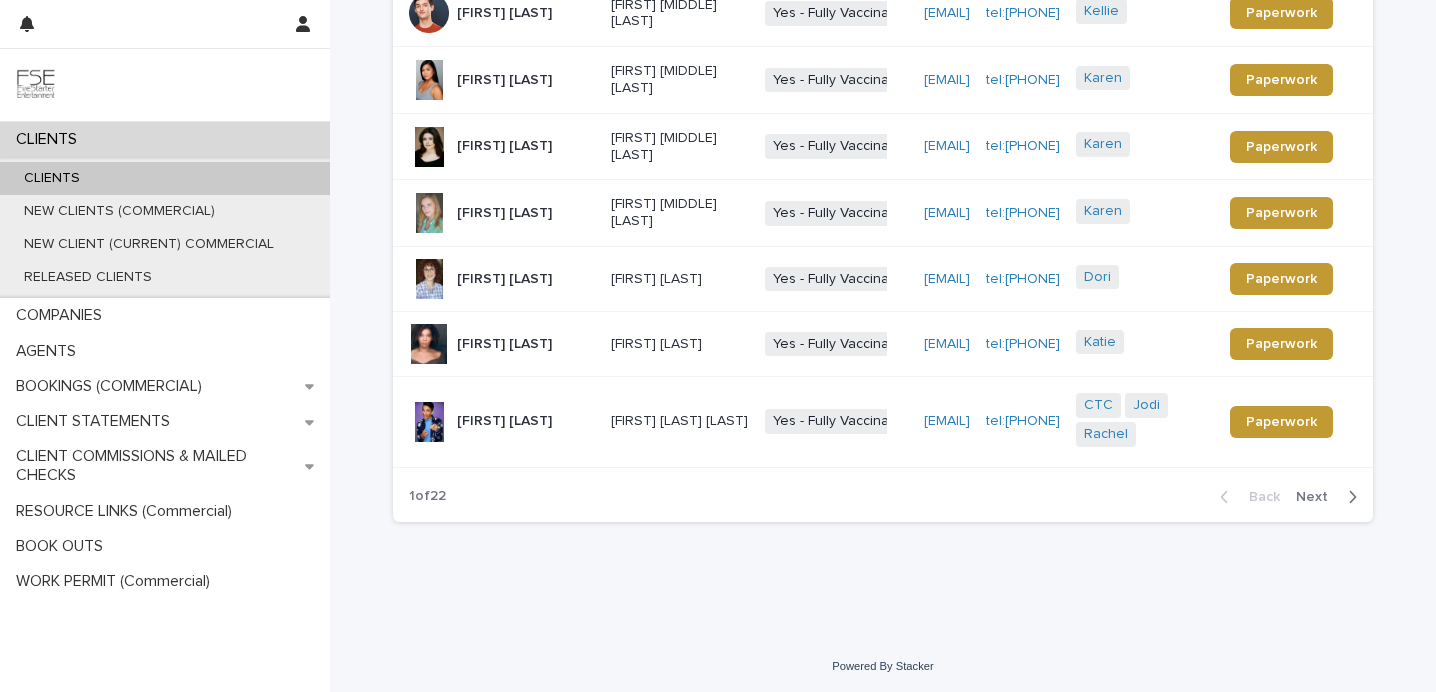click 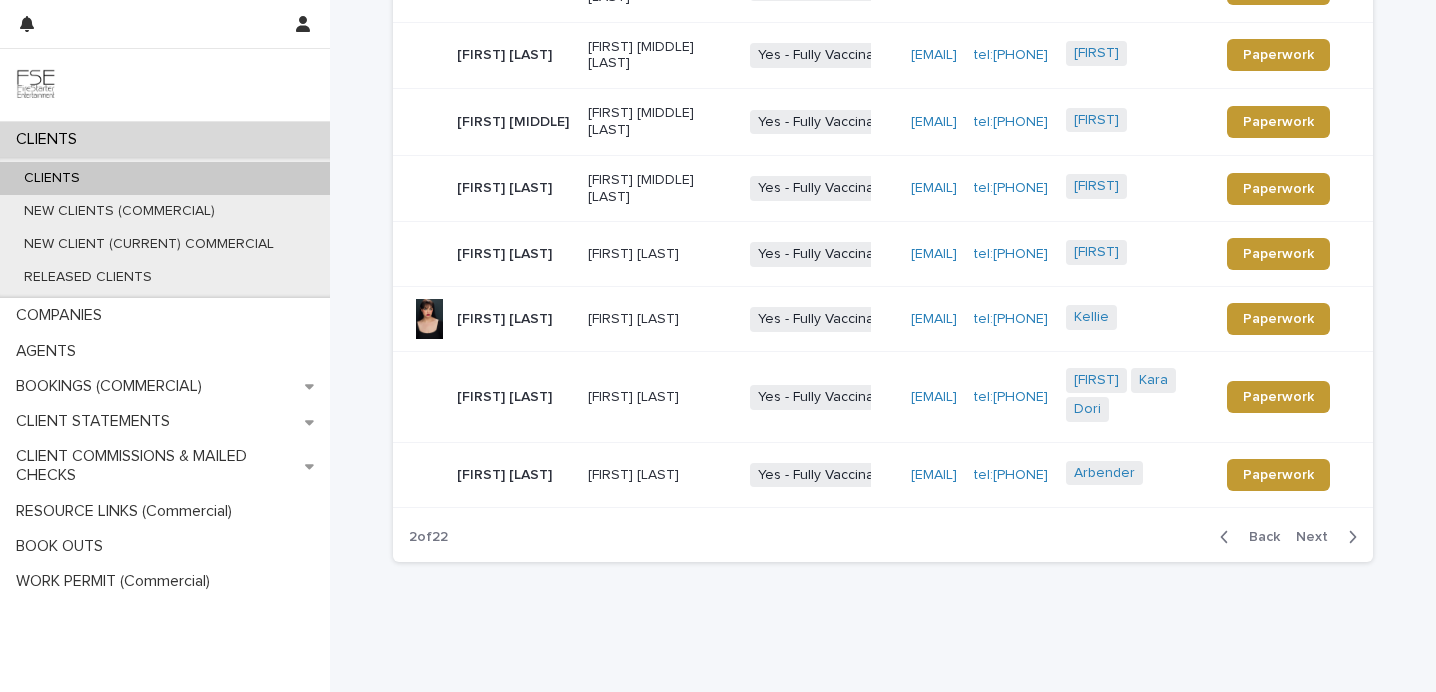 scroll, scrollTop: 0, scrollLeft: 0, axis: both 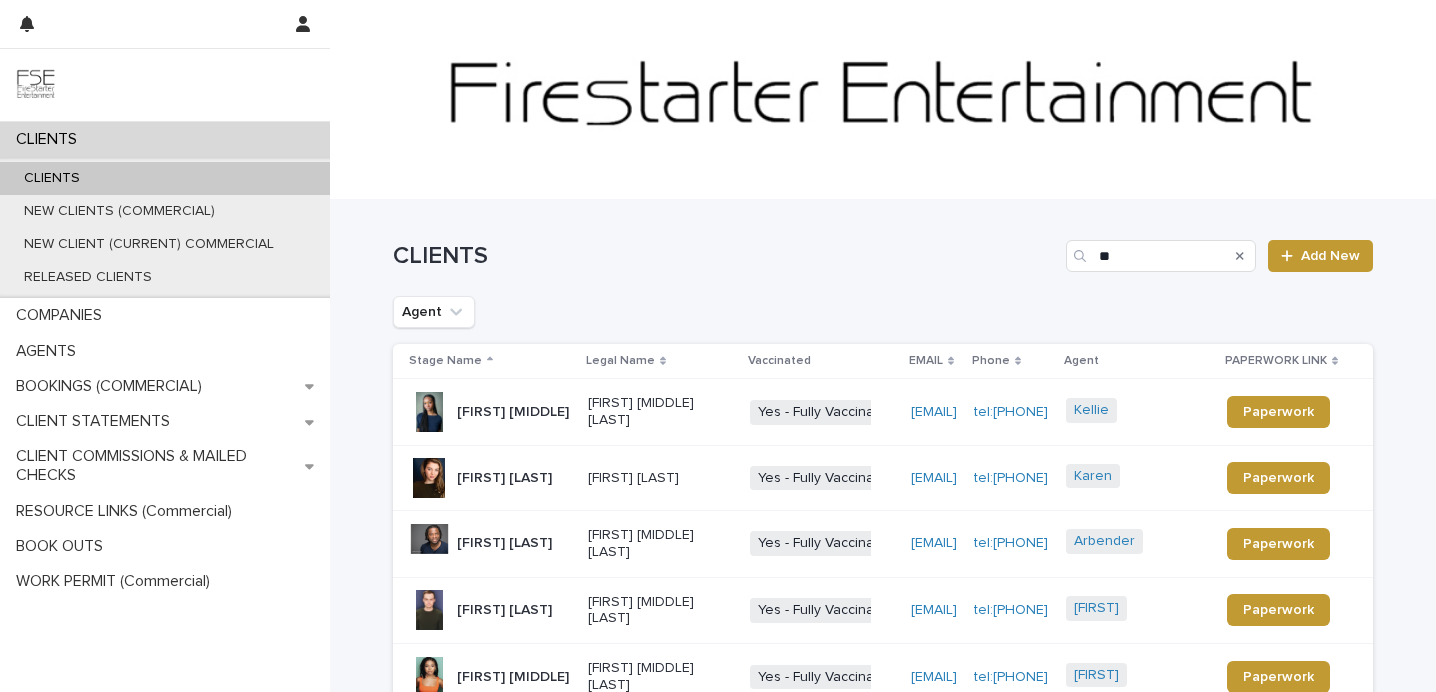 click on "CLIENTS ** Add New" at bounding box center (883, 248) 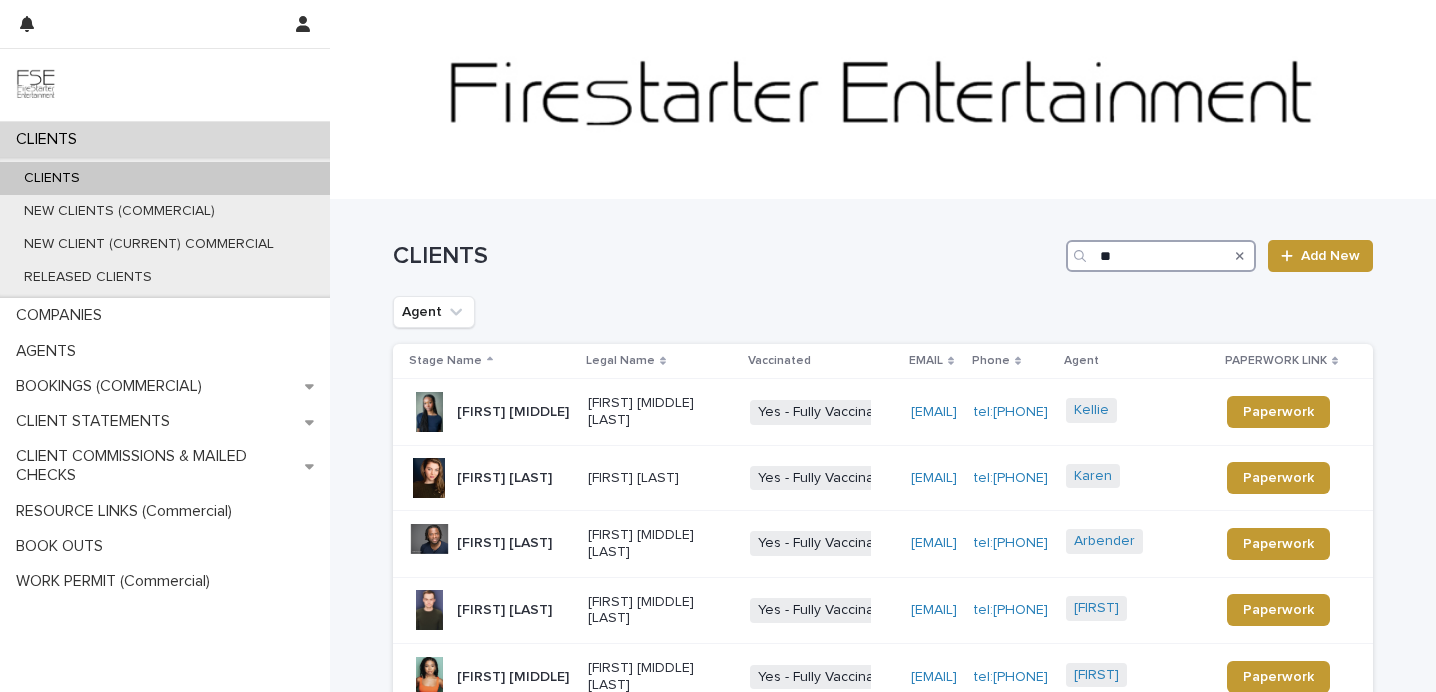 click on "**" at bounding box center [1161, 256] 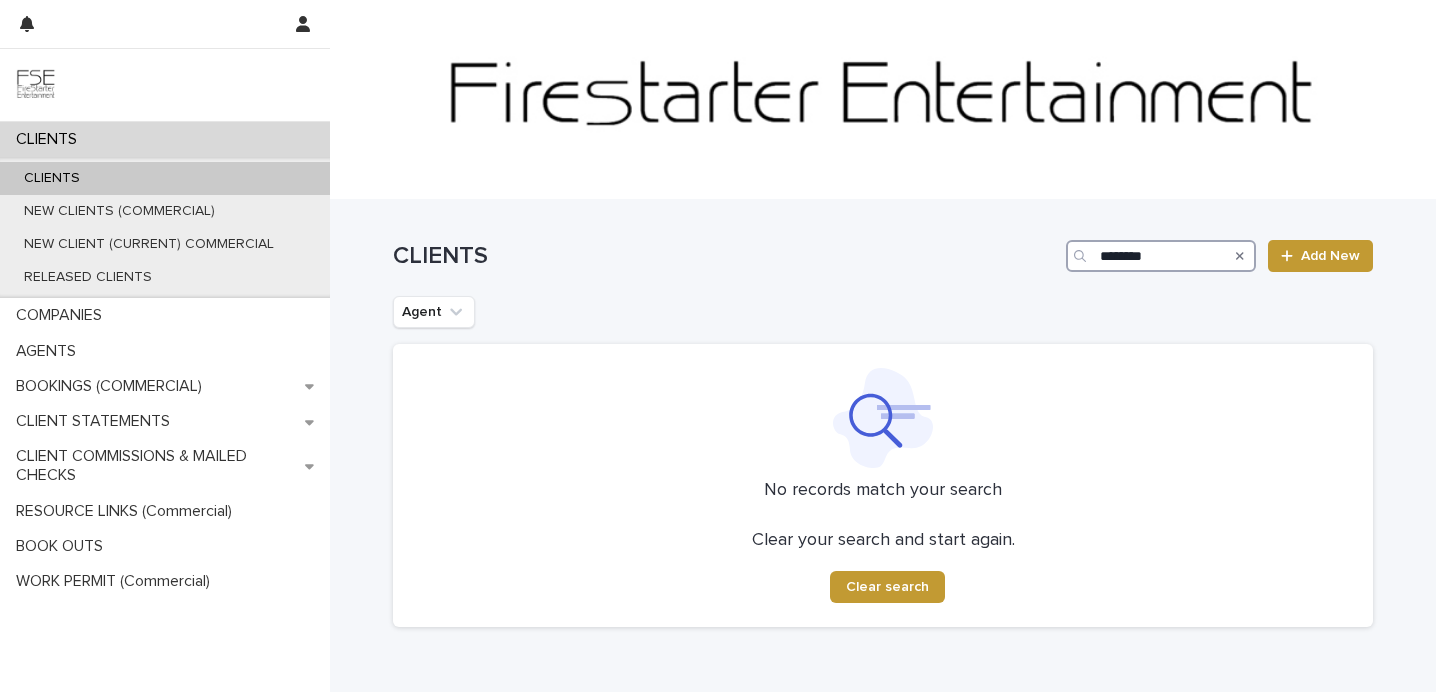 click on "********" at bounding box center [1161, 256] 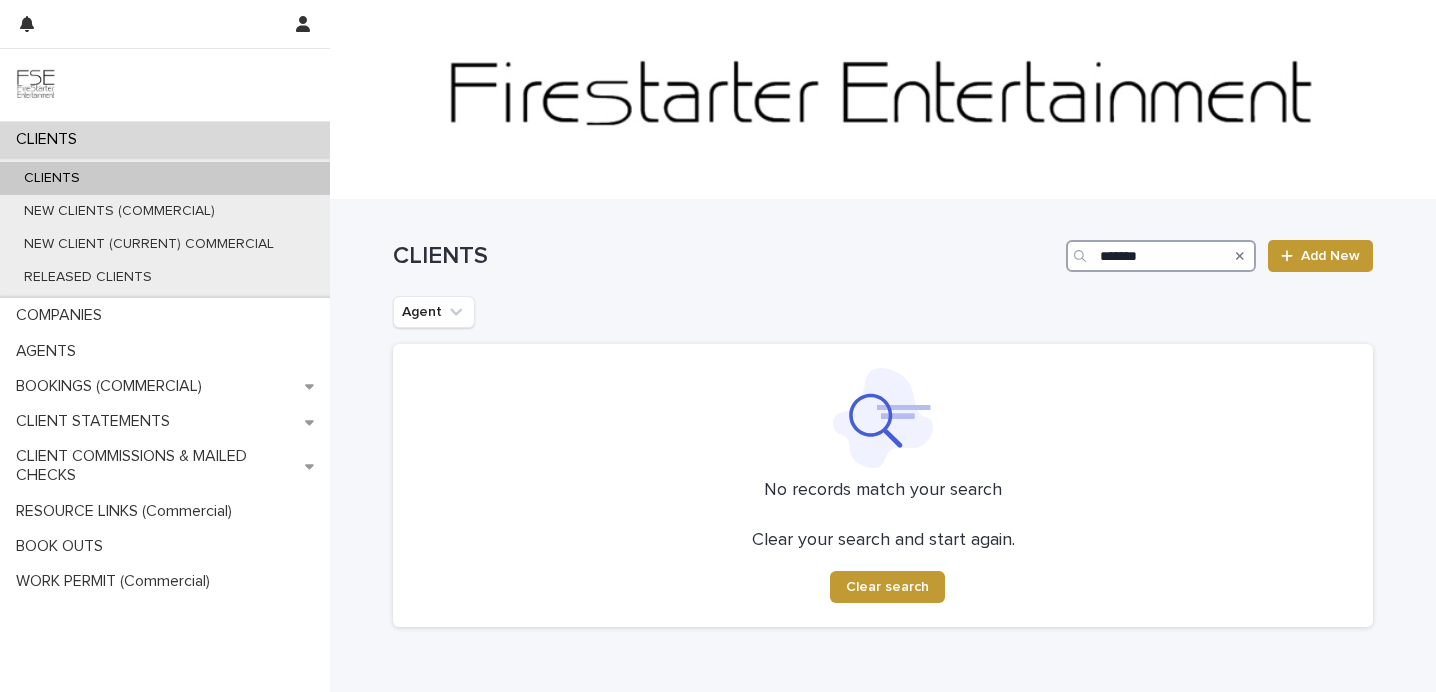 type on "*******" 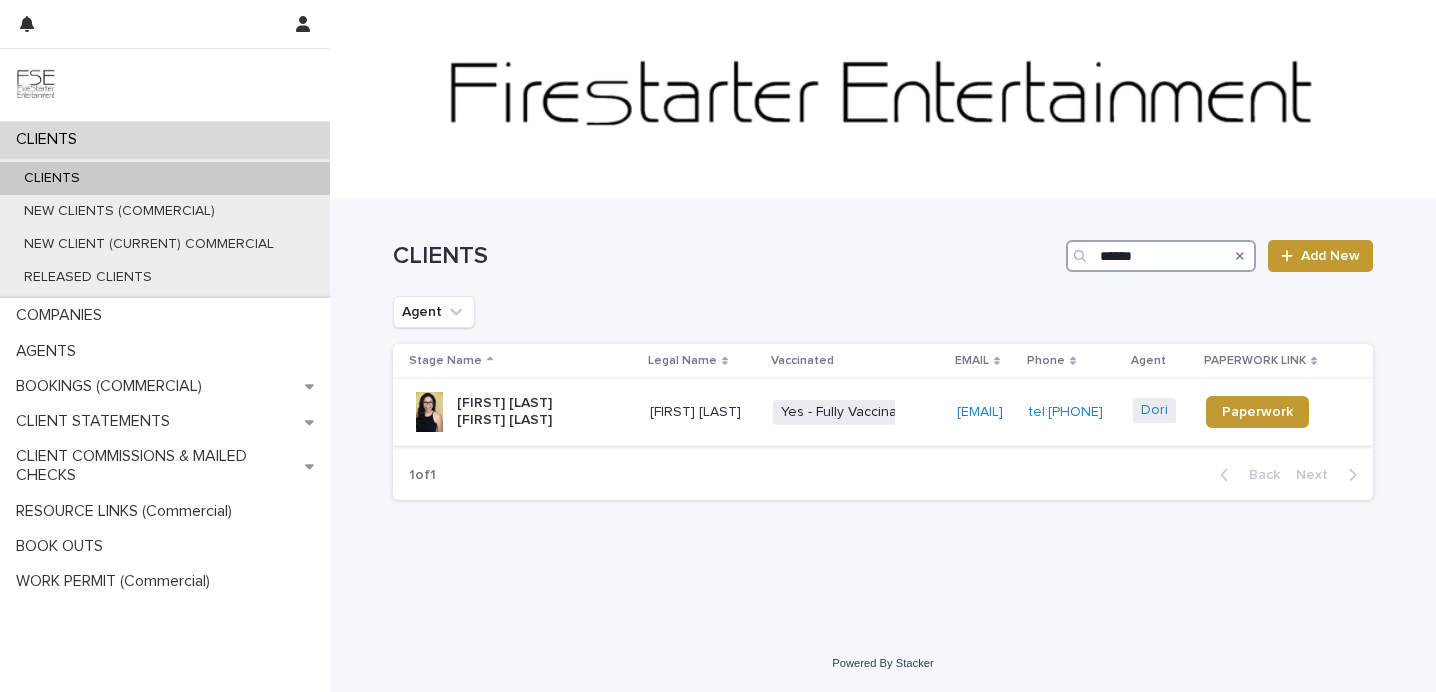 type on "******" 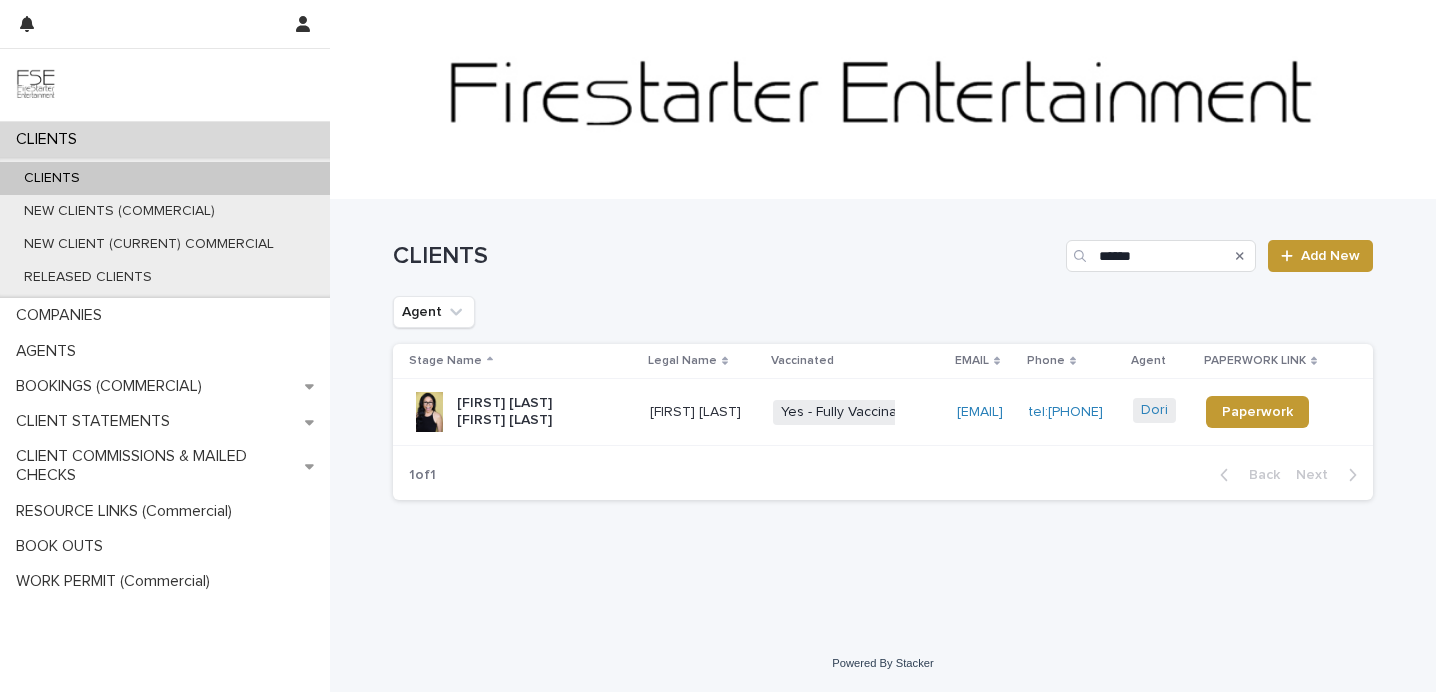 click on "[FIRST] [LAST] [FIRST] [LAST]" at bounding box center [528, 412] 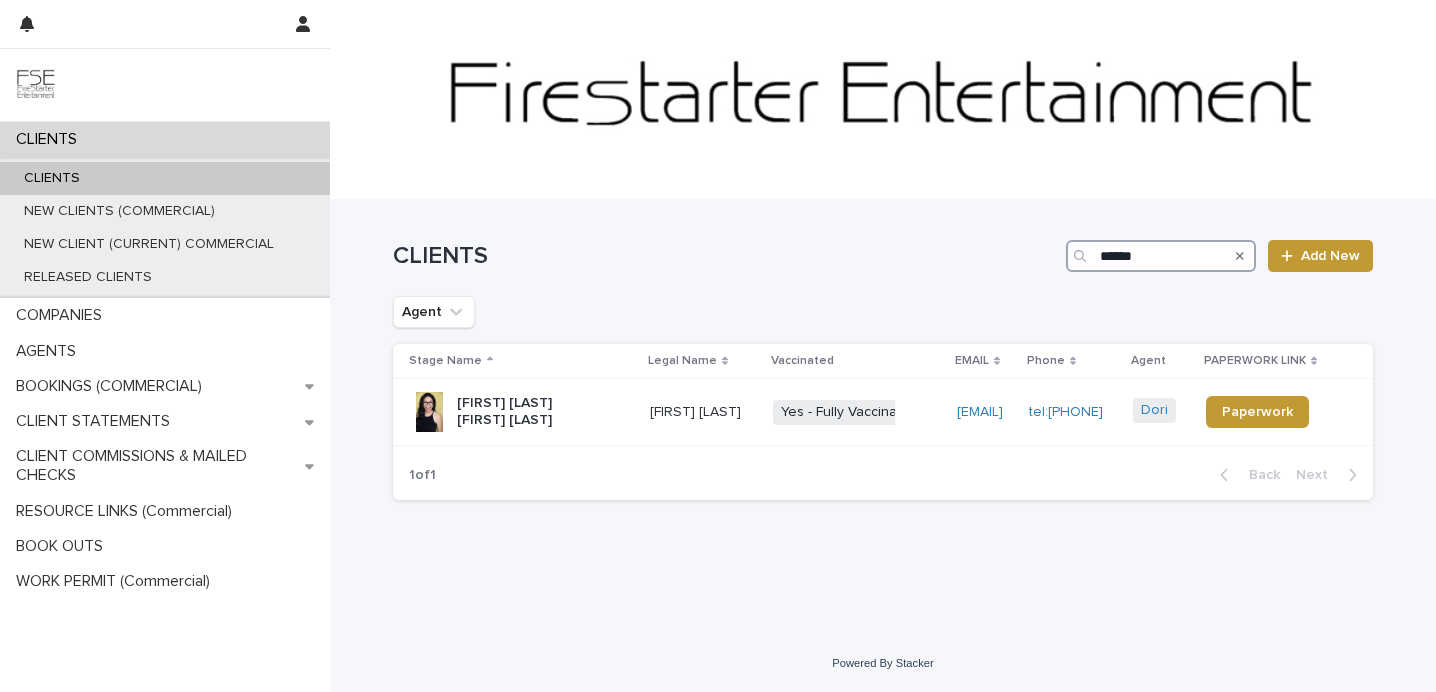 click on "******" at bounding box center (1161, 256) 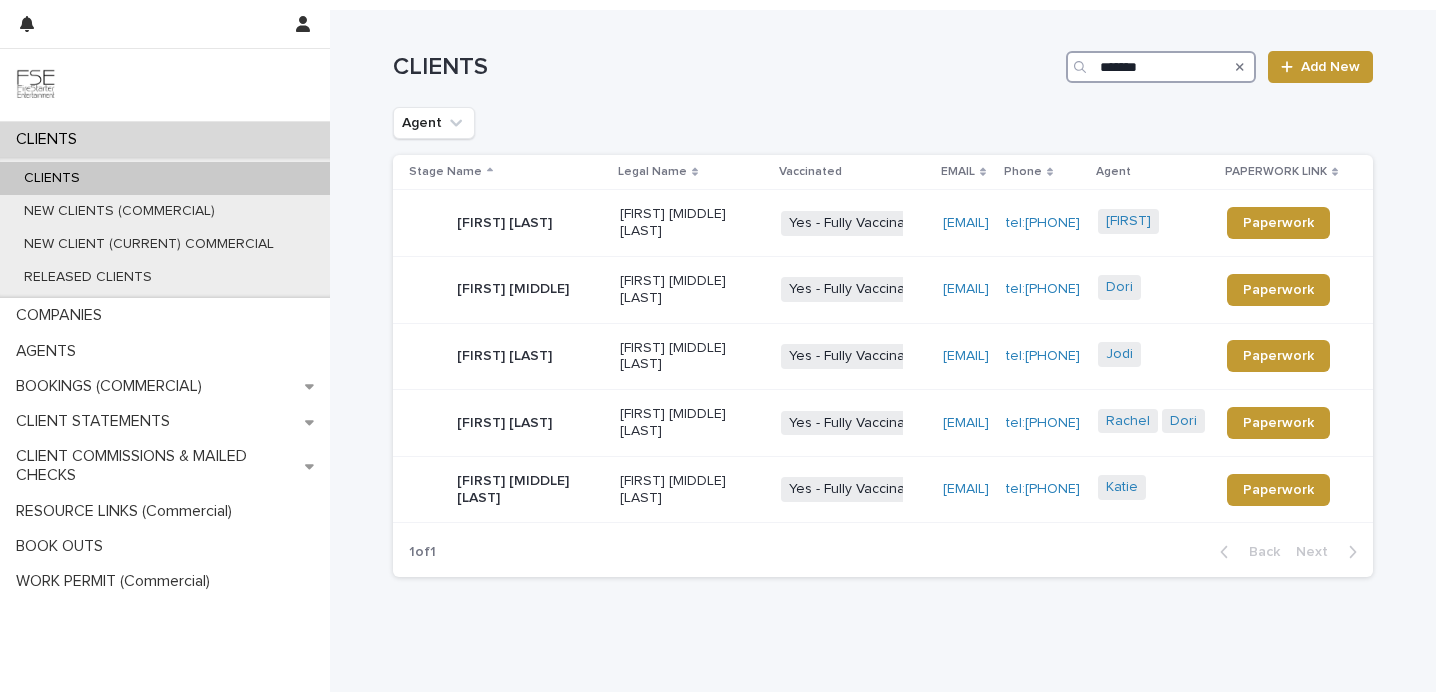 scroll, scrollTop: 191, scrollLeft: 0, axis: vertical 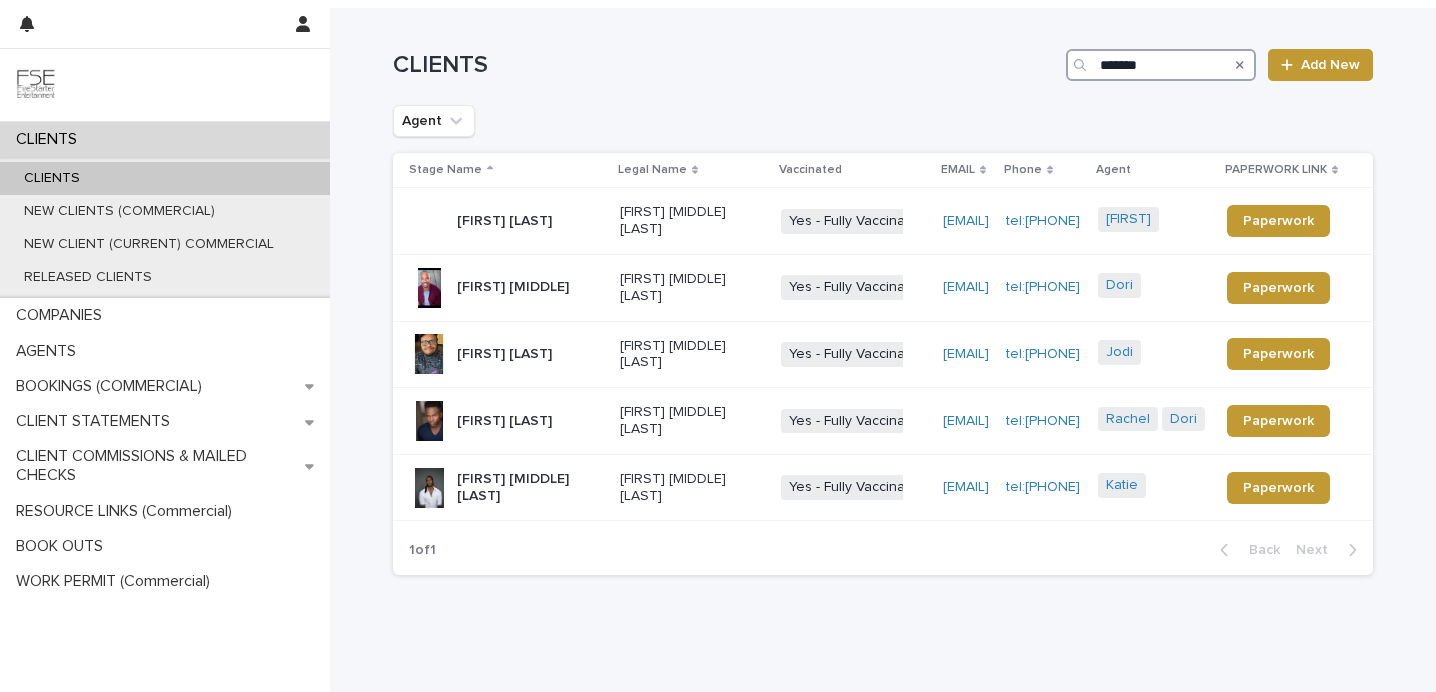 click on "*******" at bounding box center (1161, 65) 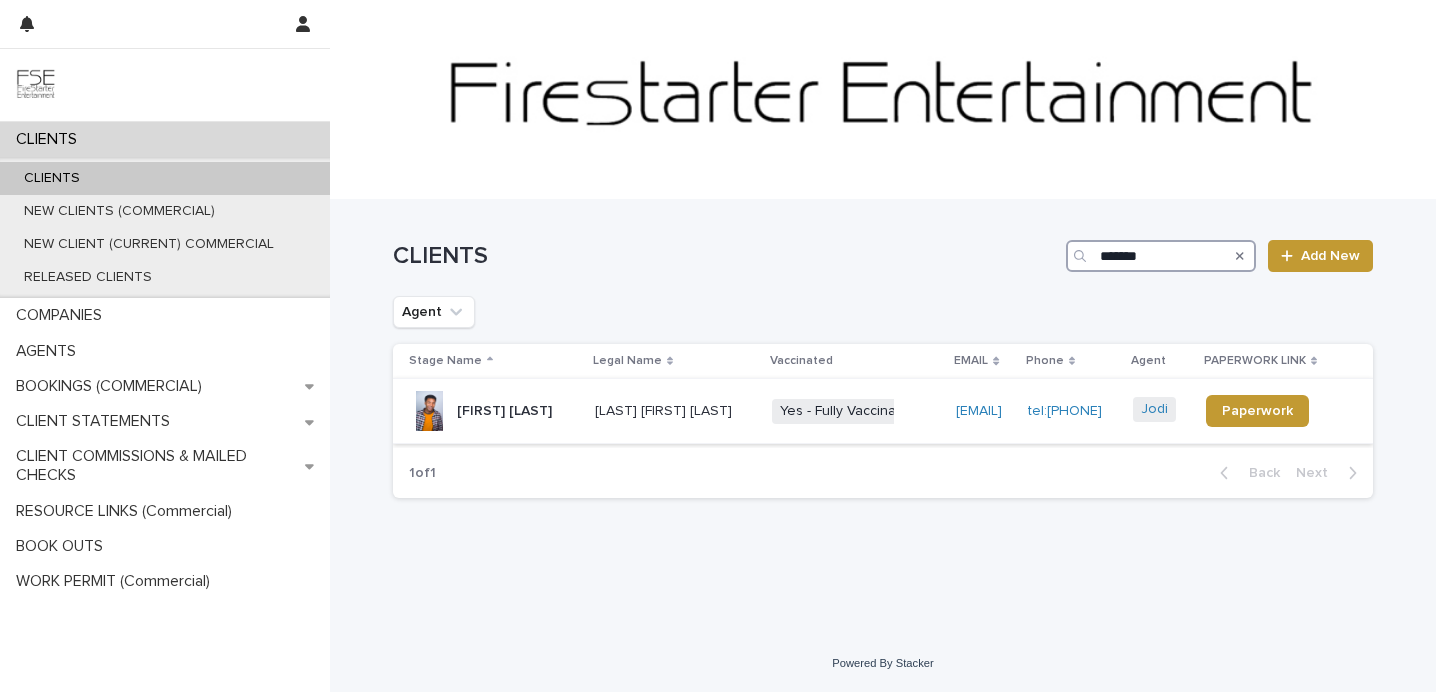 scroll, scrollTop: 0, scrollLeft: 0, axis: both 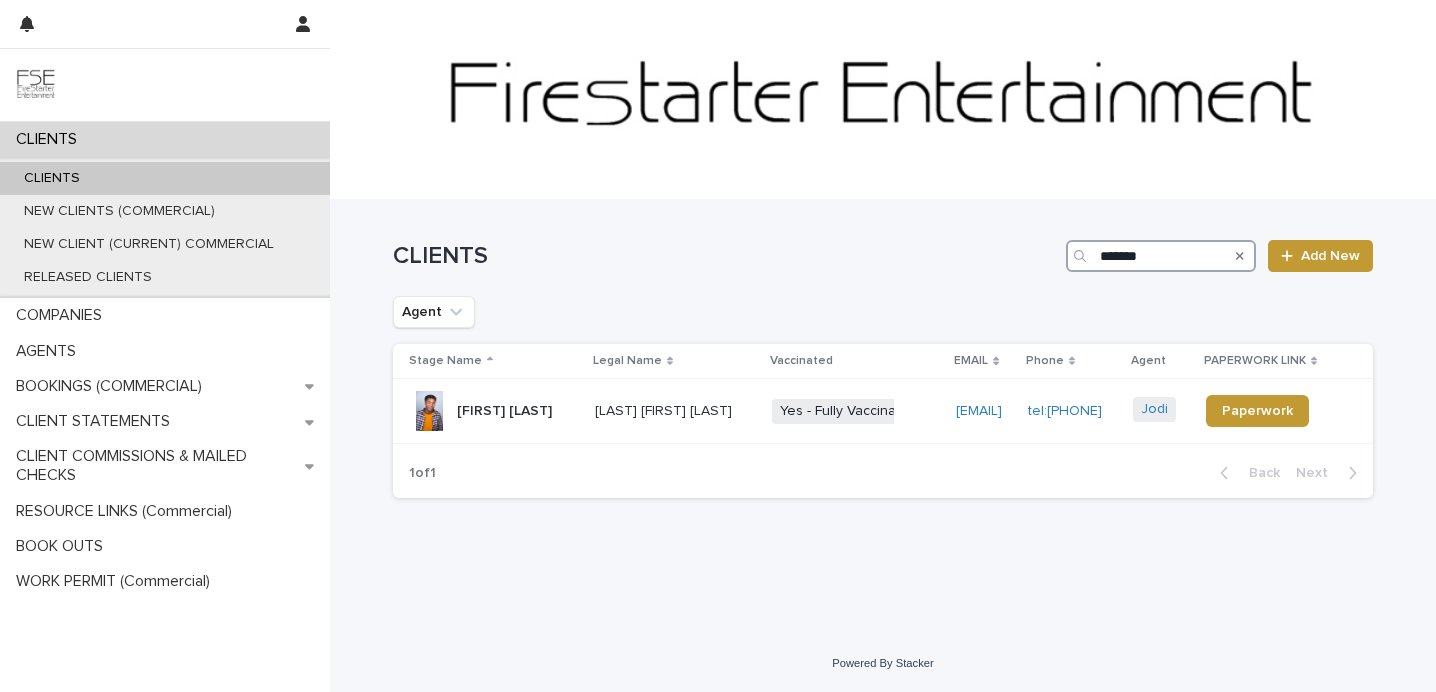 click on "*******" at bounding box center (1161, 256) 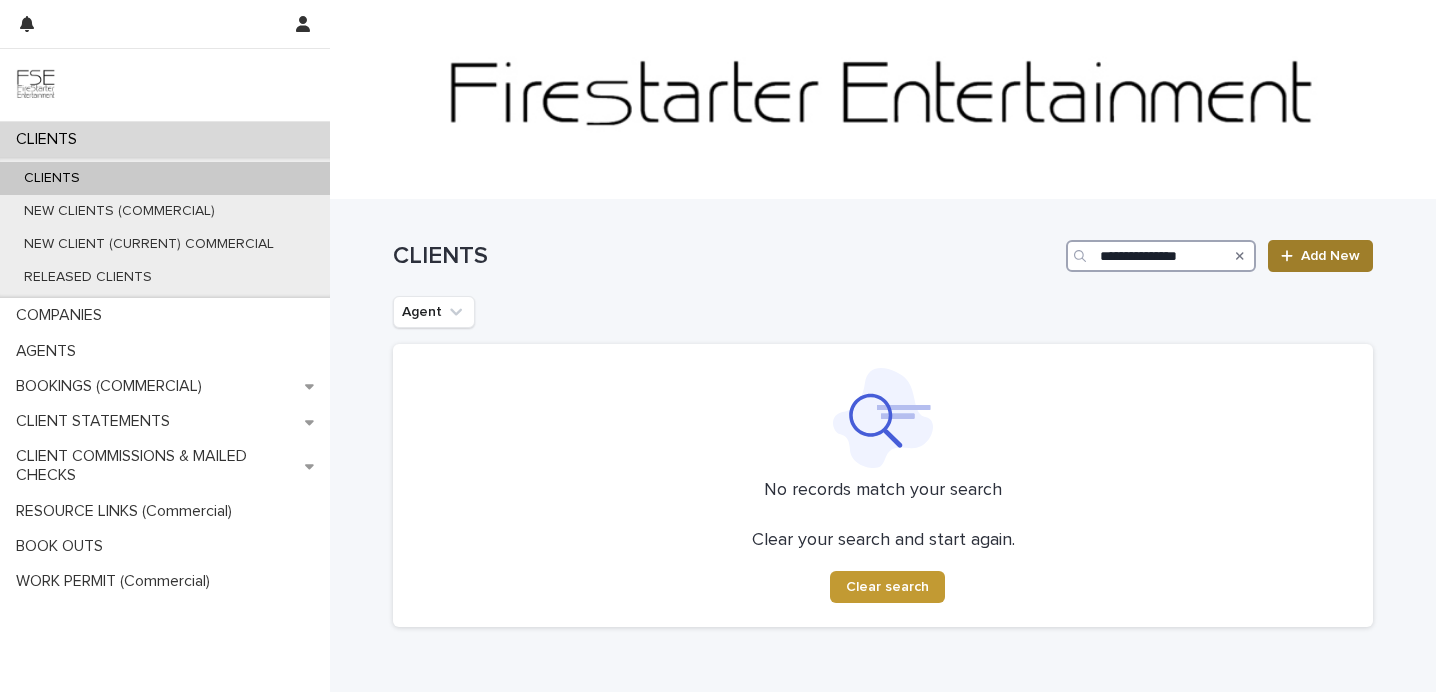 drag, startPoint x: 1152, startPoint y: 259, endPoint x: 1277, endPoint y: 265, distance: 125.14392 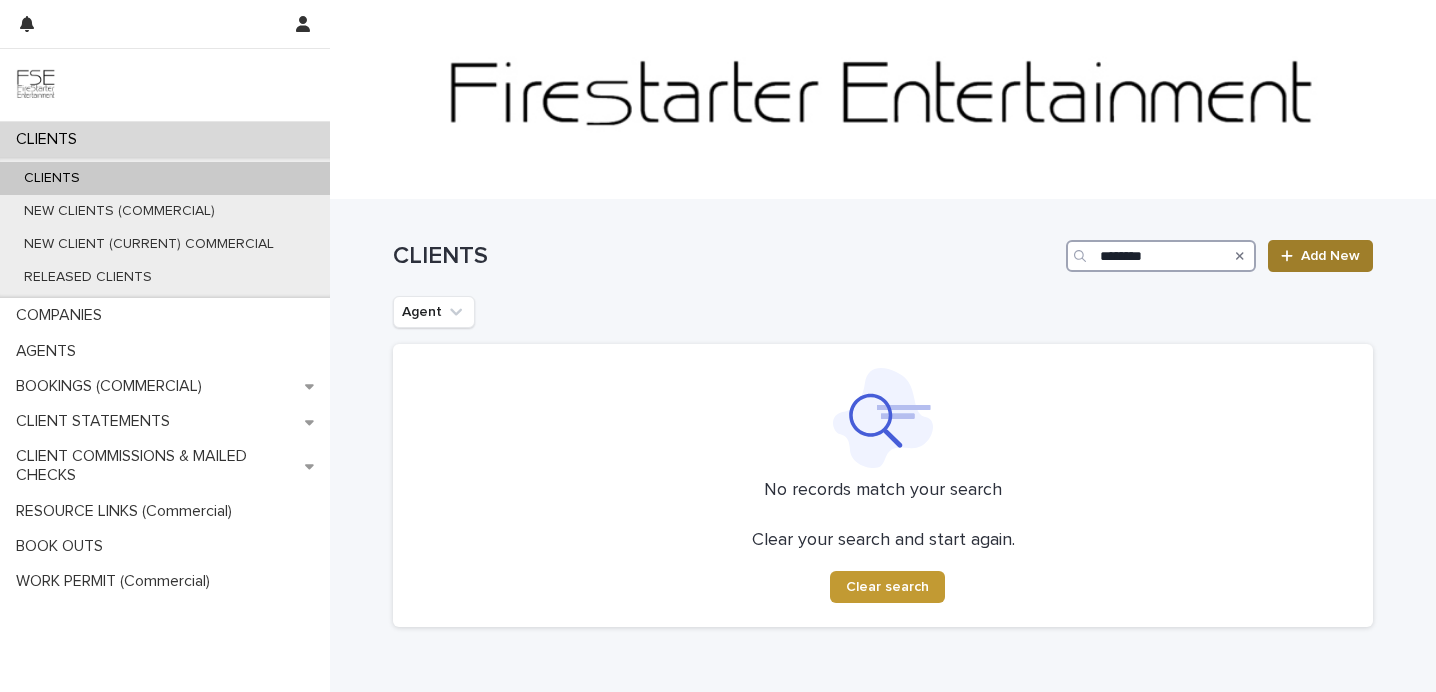 type on "*******" 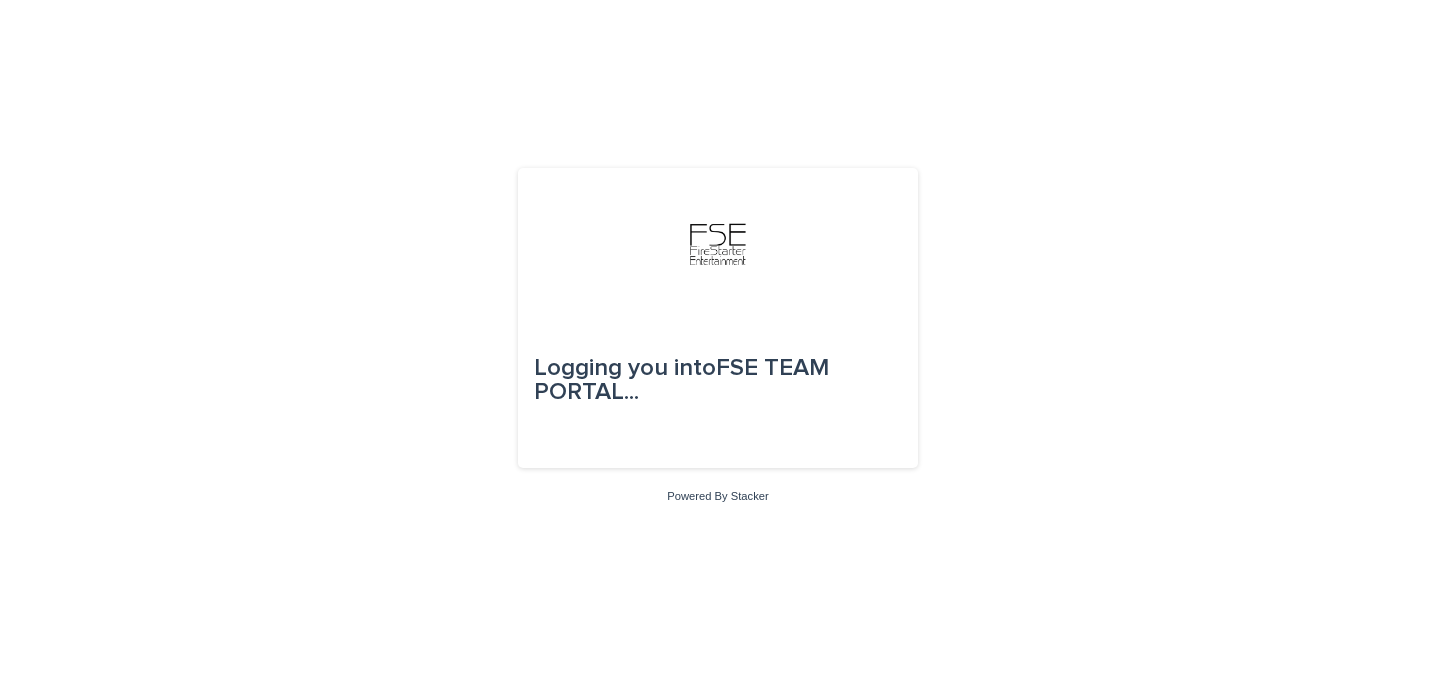 scroll, scrollTop: 0, scrollLeft: 0, axis: both 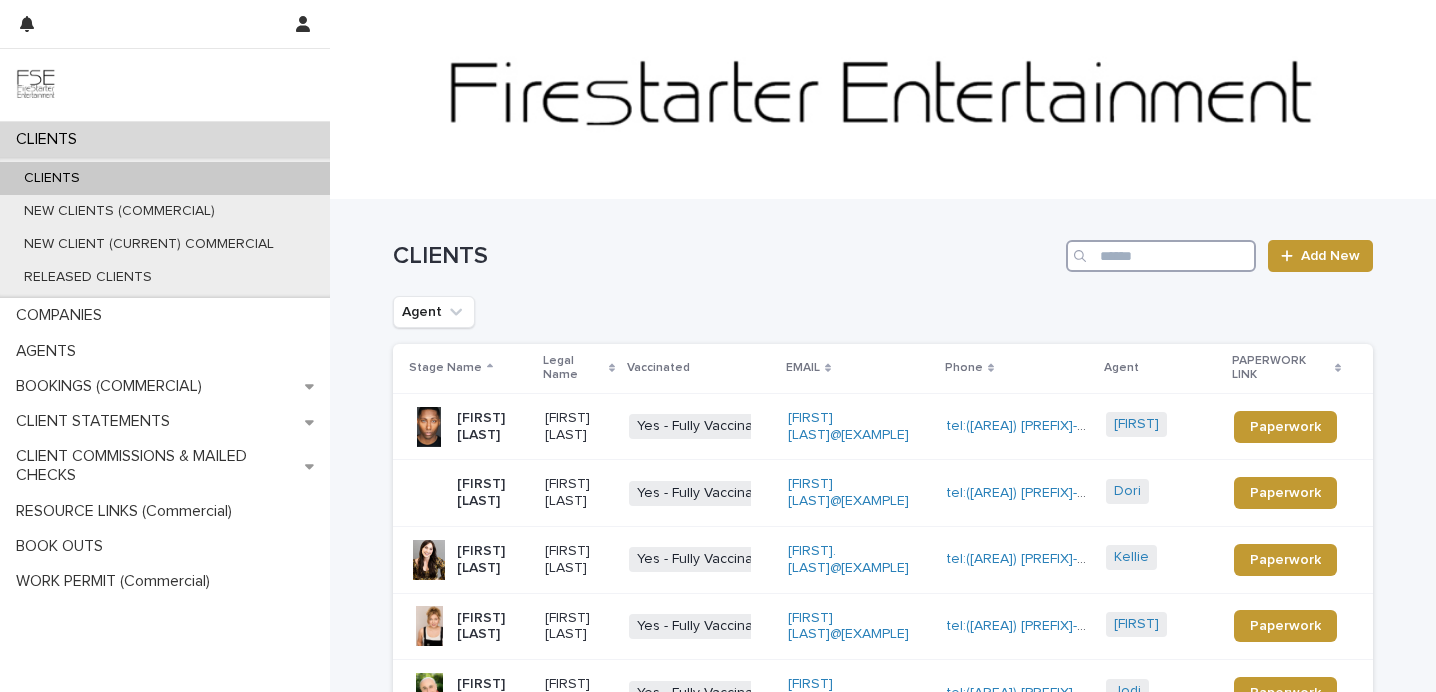 click at bounding box center (1161, 256) 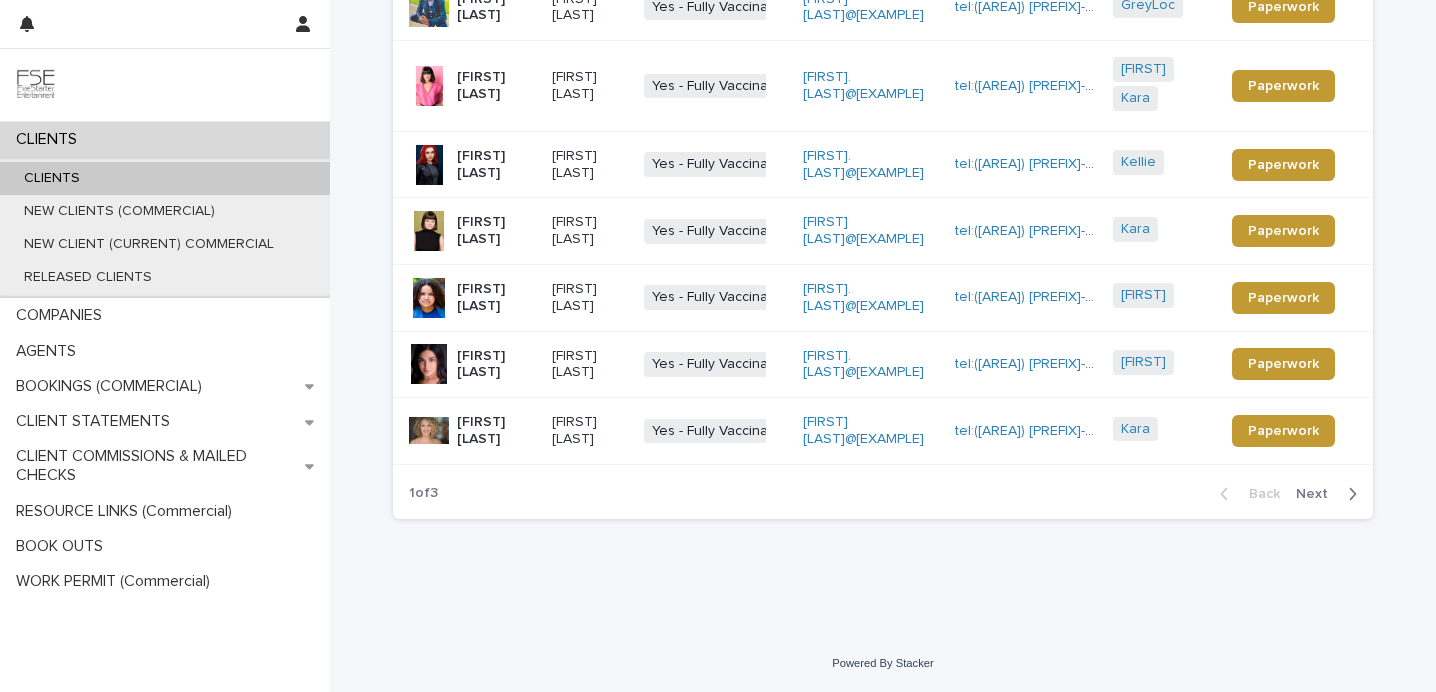 scroll, scrollTop: 686, scrollLeft: 0, axis: vertical 